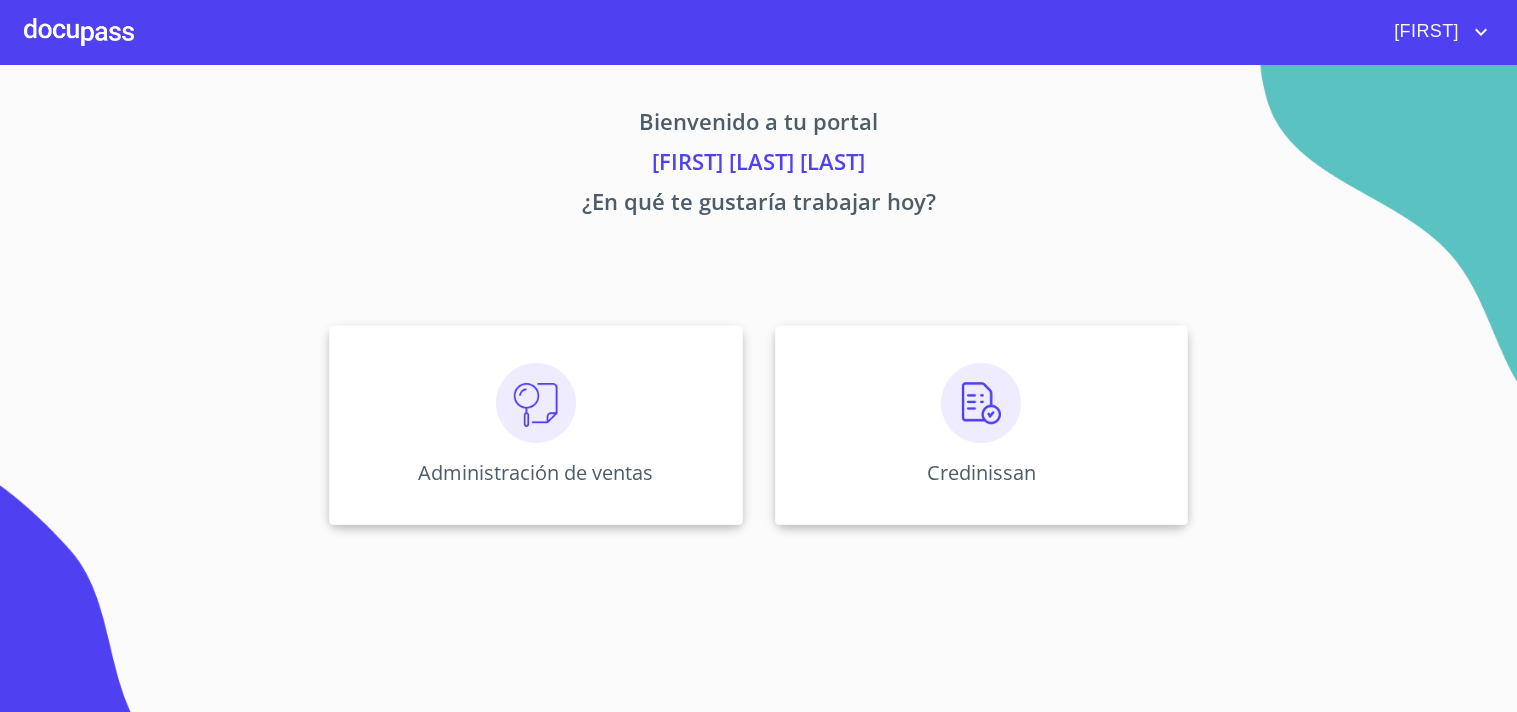 scroll, scrollTop: 0, scrollLeft: 0, axis: both 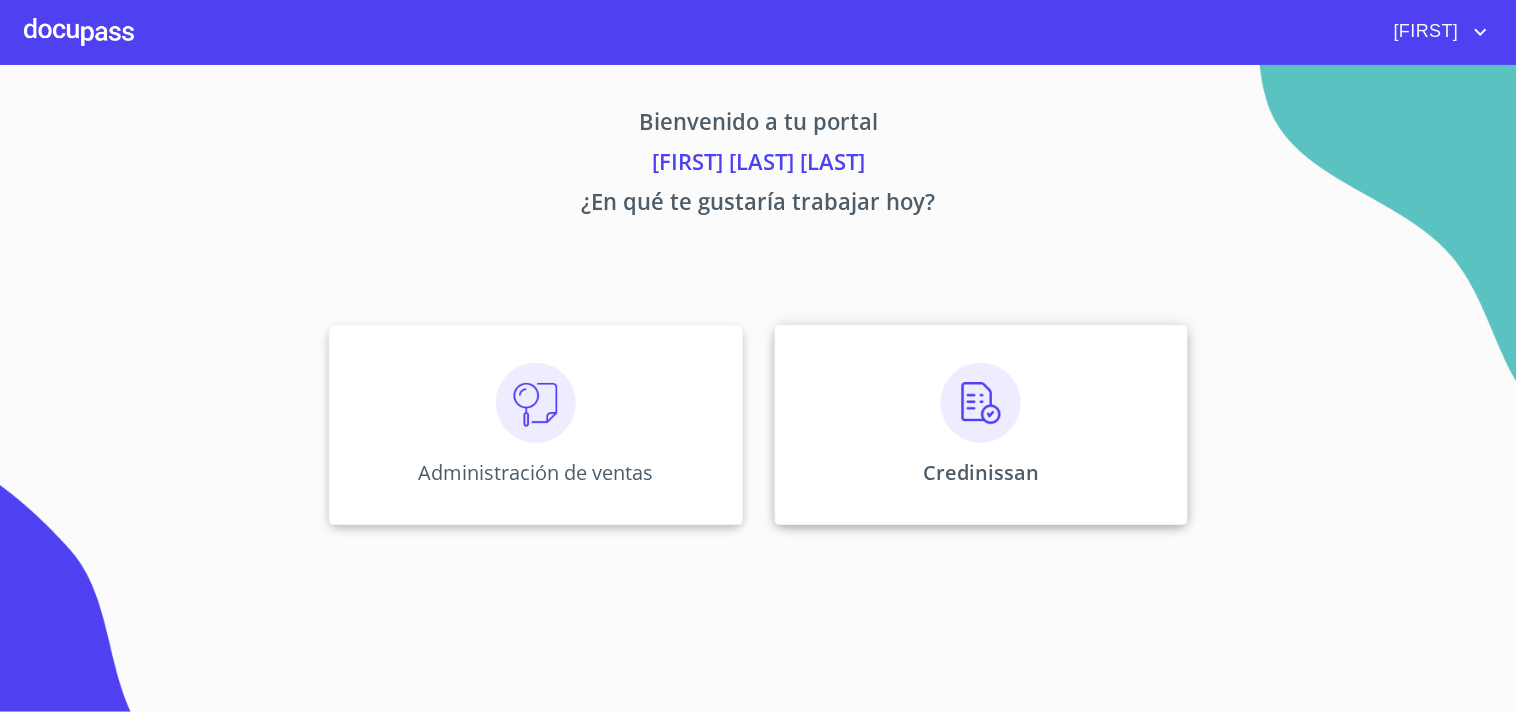 click on "Credinissan" at bounding box center (981, 425) 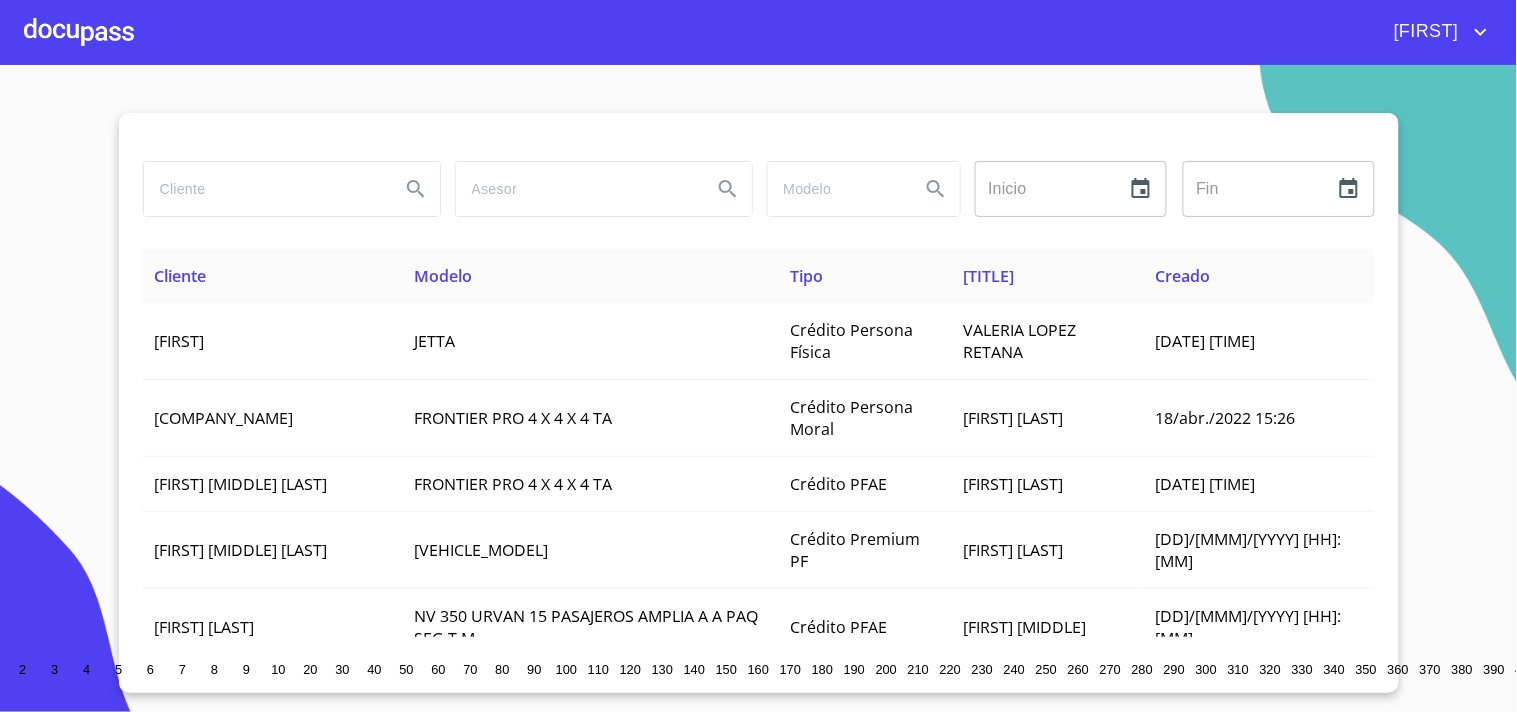 click at bounding box center (264, 189) 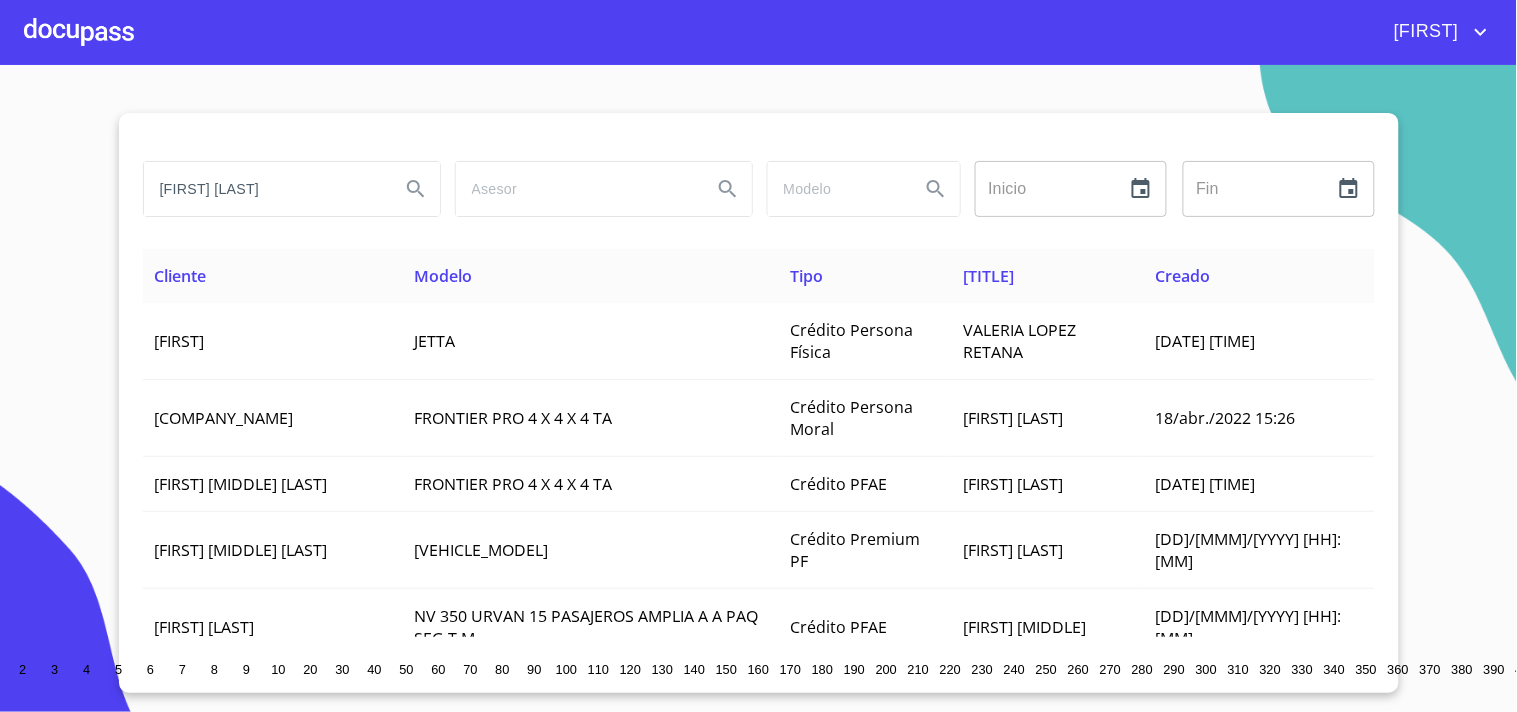 type on "[FIRST] [LAST]" 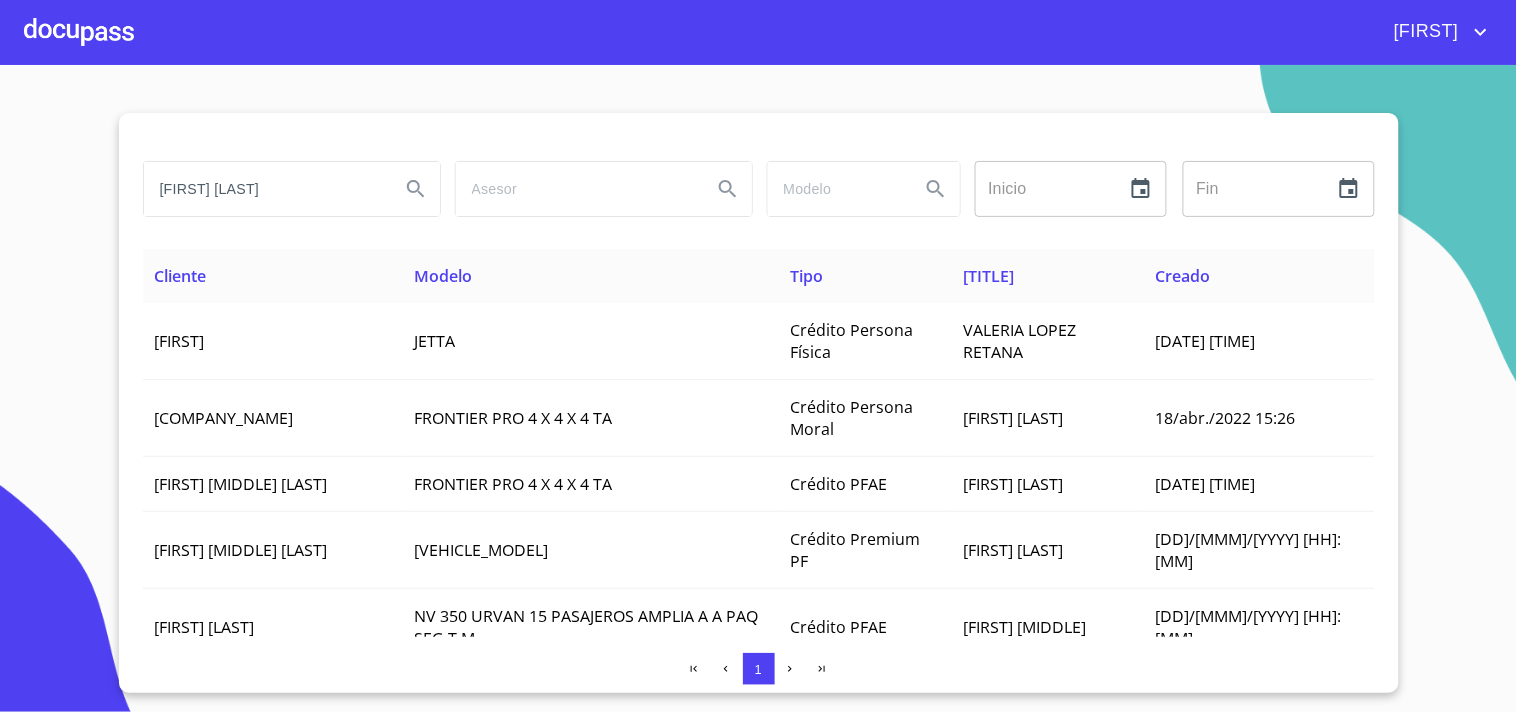 click on "[FIRST] [LAST]" at bounding box center [264, 189] 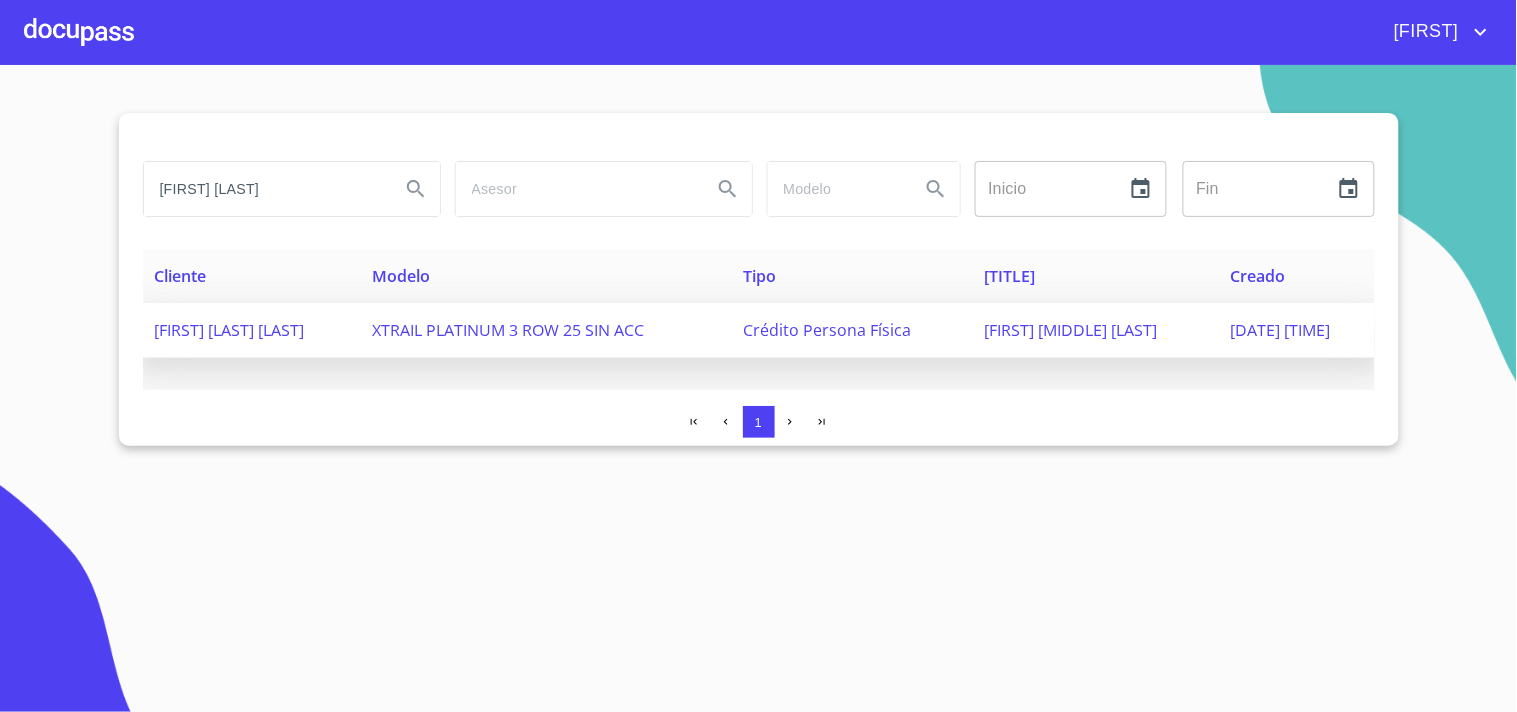 click on "[FIRST] [LAST] [LAST]" at bounding box center (252, 330) 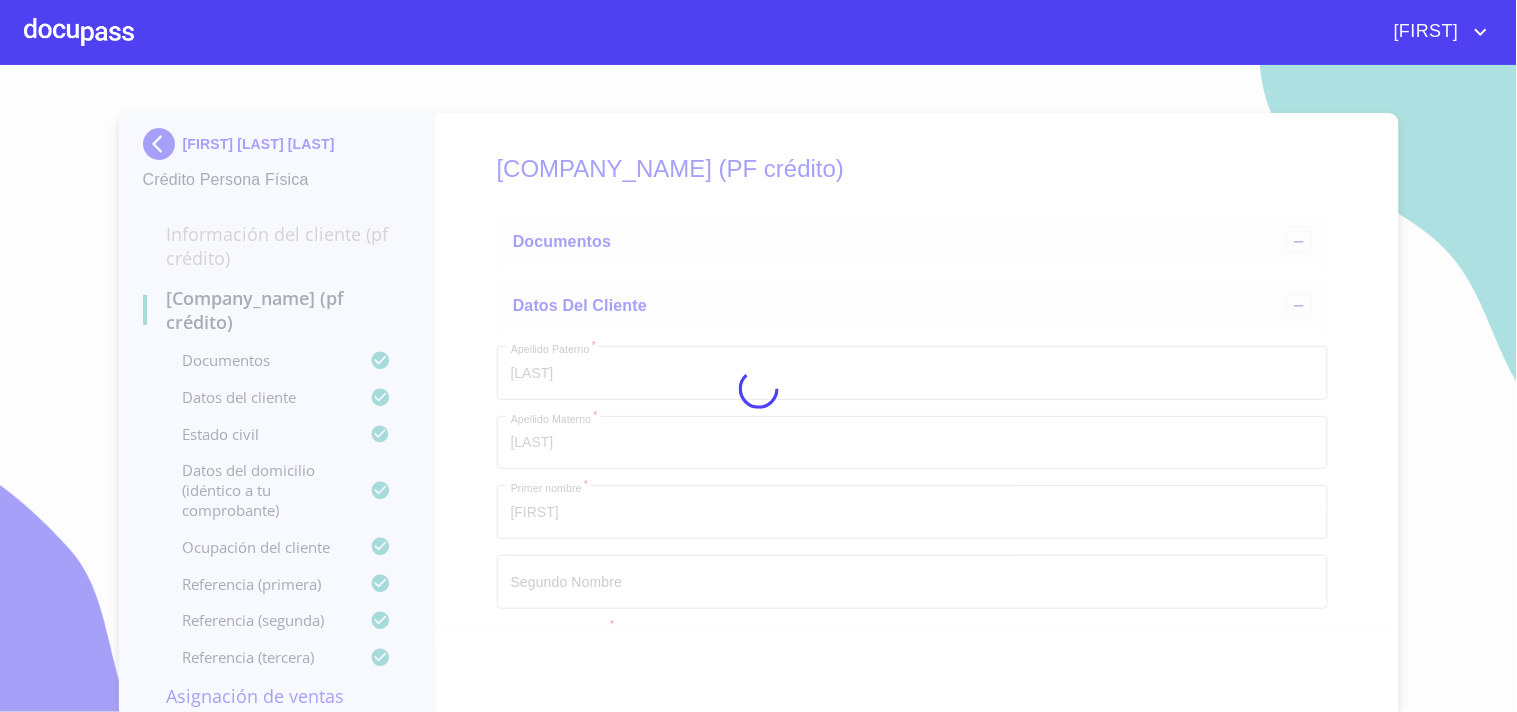 type on "[DD] de [MMM] de [YYYY]" 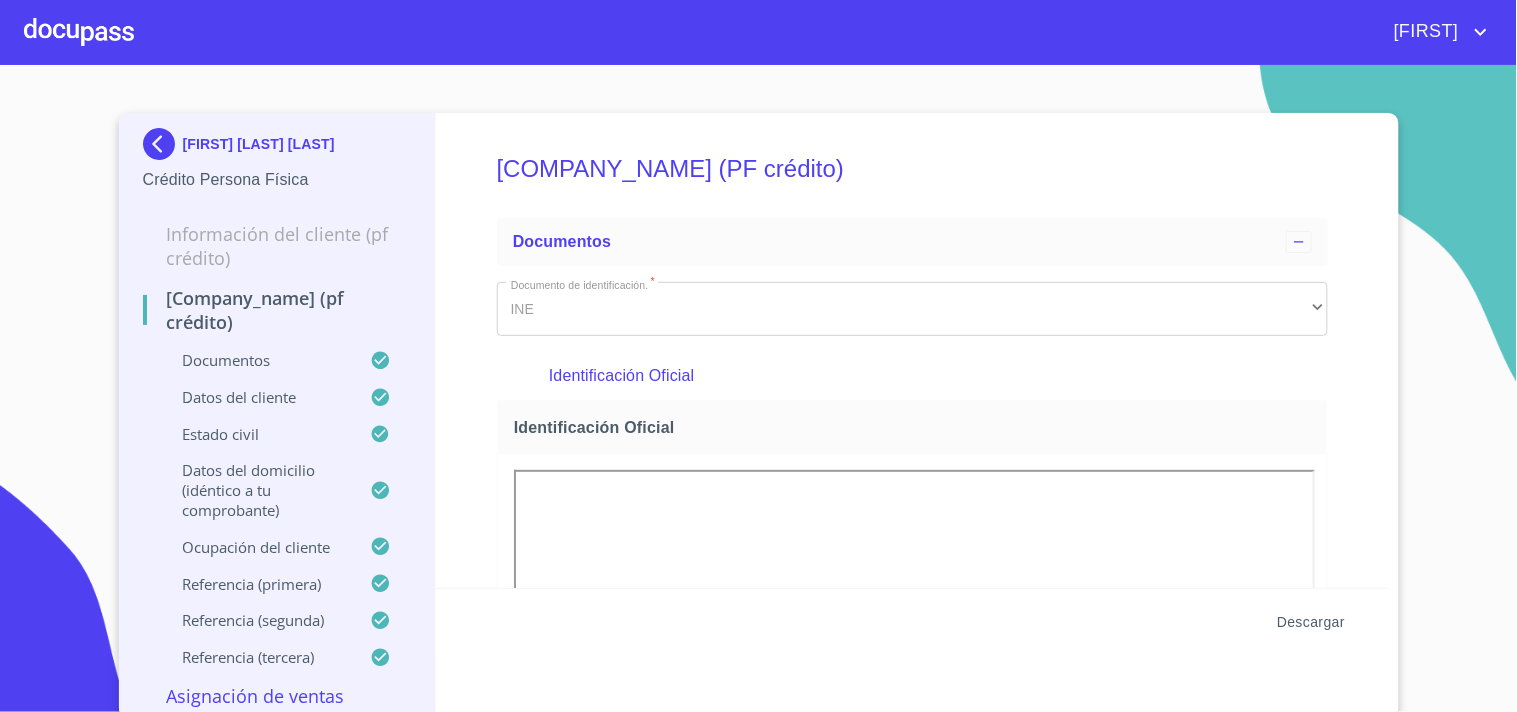 click on "Descargar" at bounding box center (1311, 622) 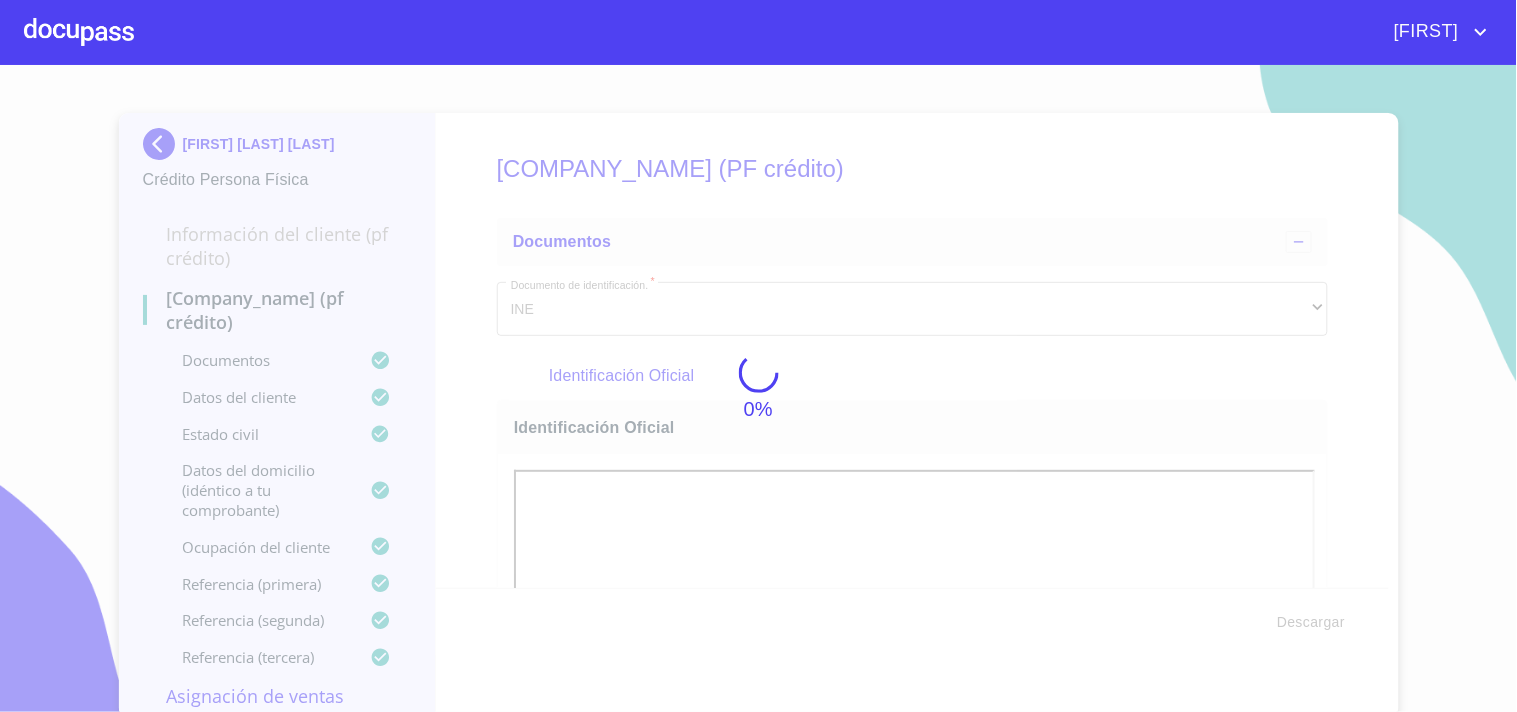 click at bounding box center (79, 32) 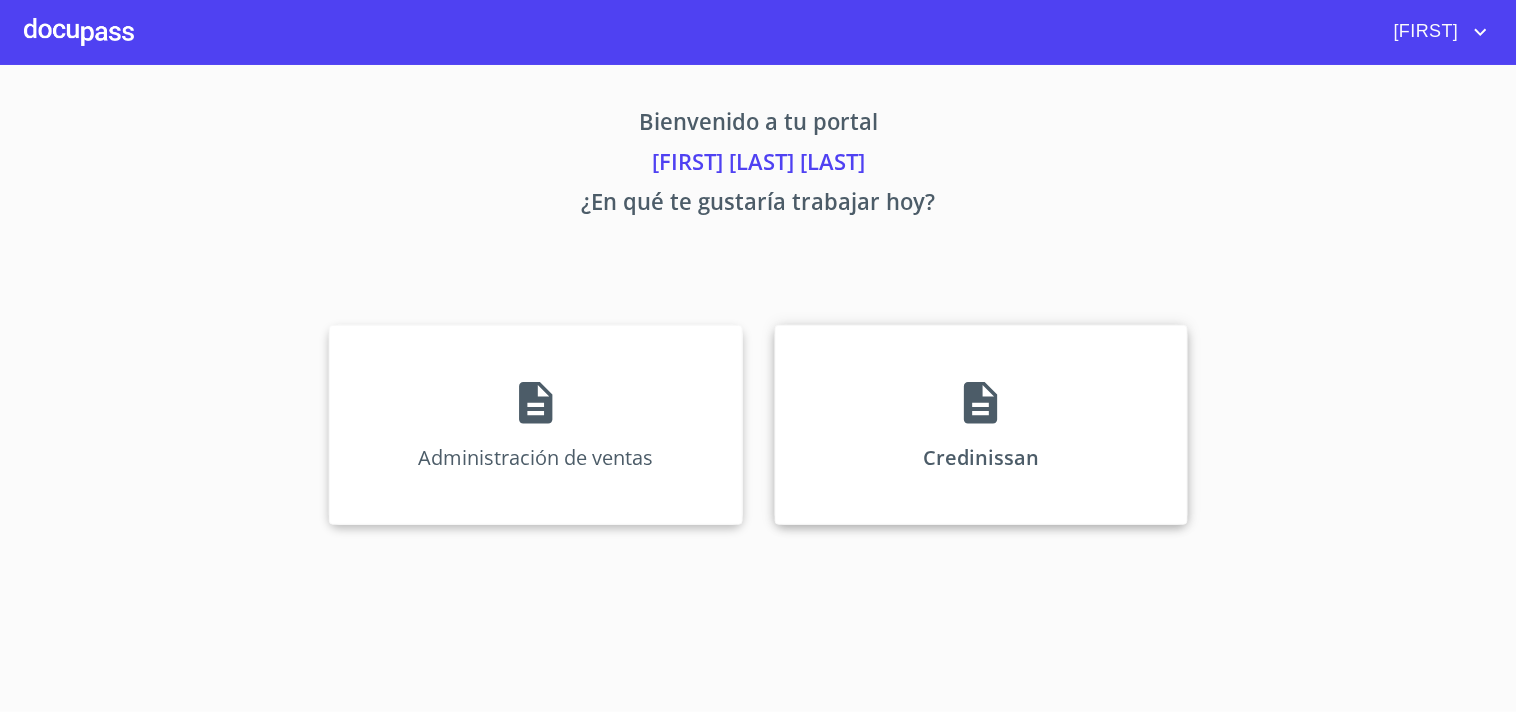 click on "Credinissan" at bounding box center (981, 425) 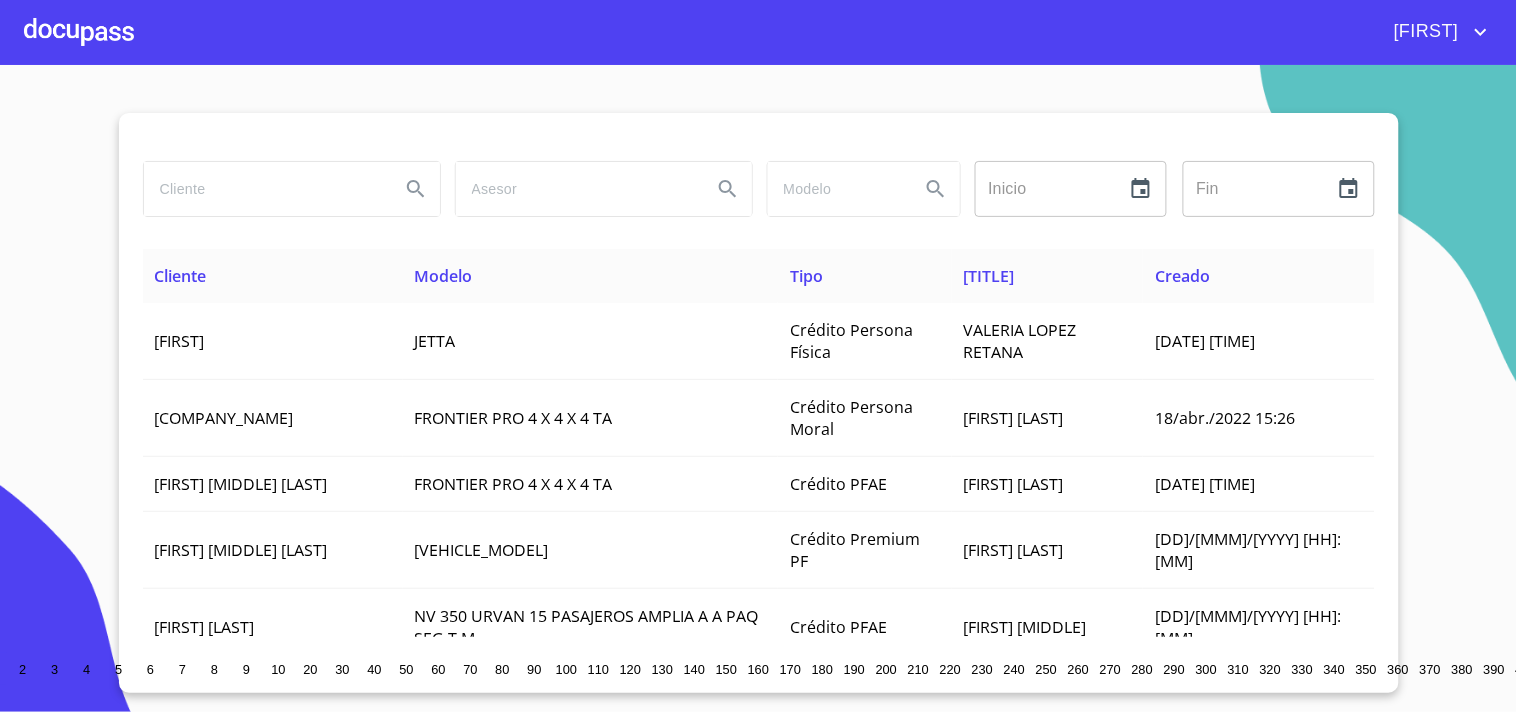 click at bounding box center [264, 189] 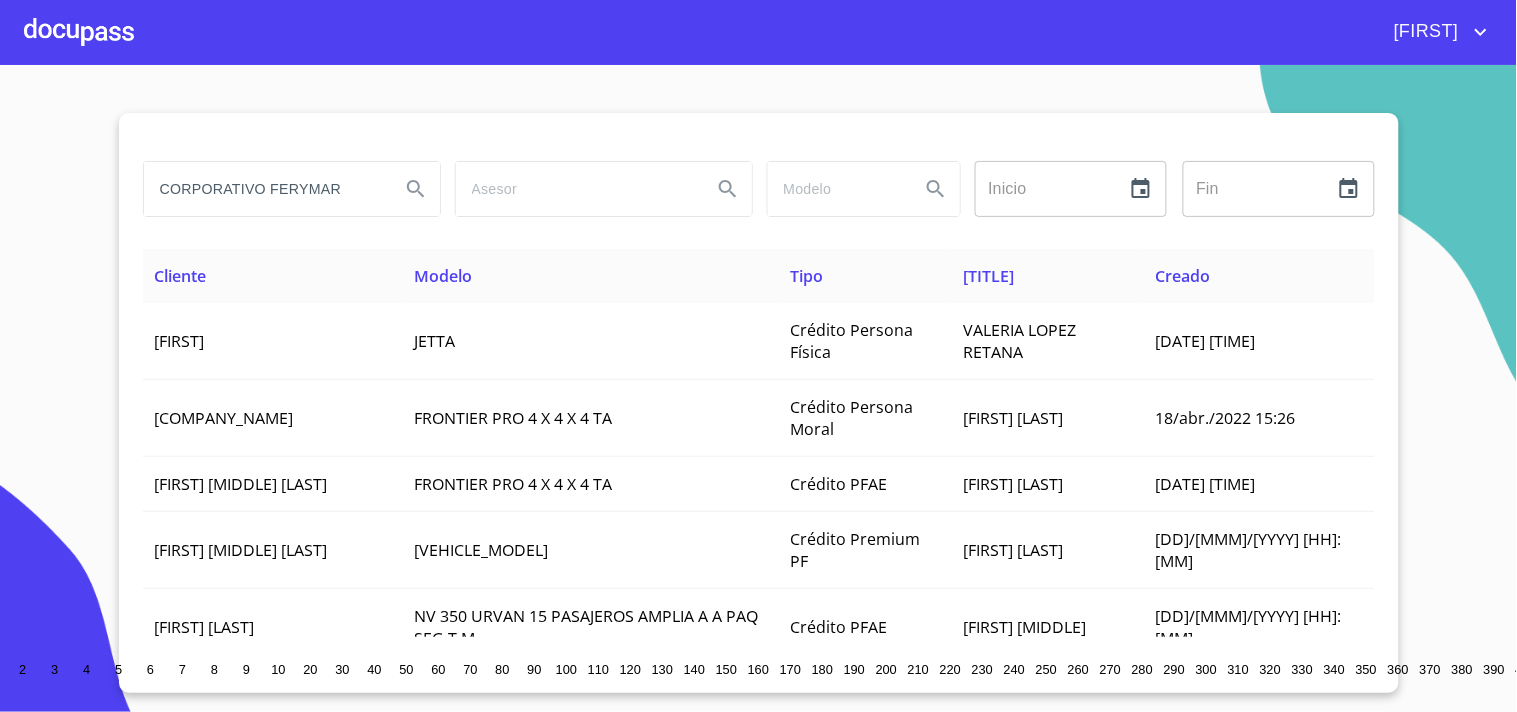 type on "CORPORATIVO FERYMAR" 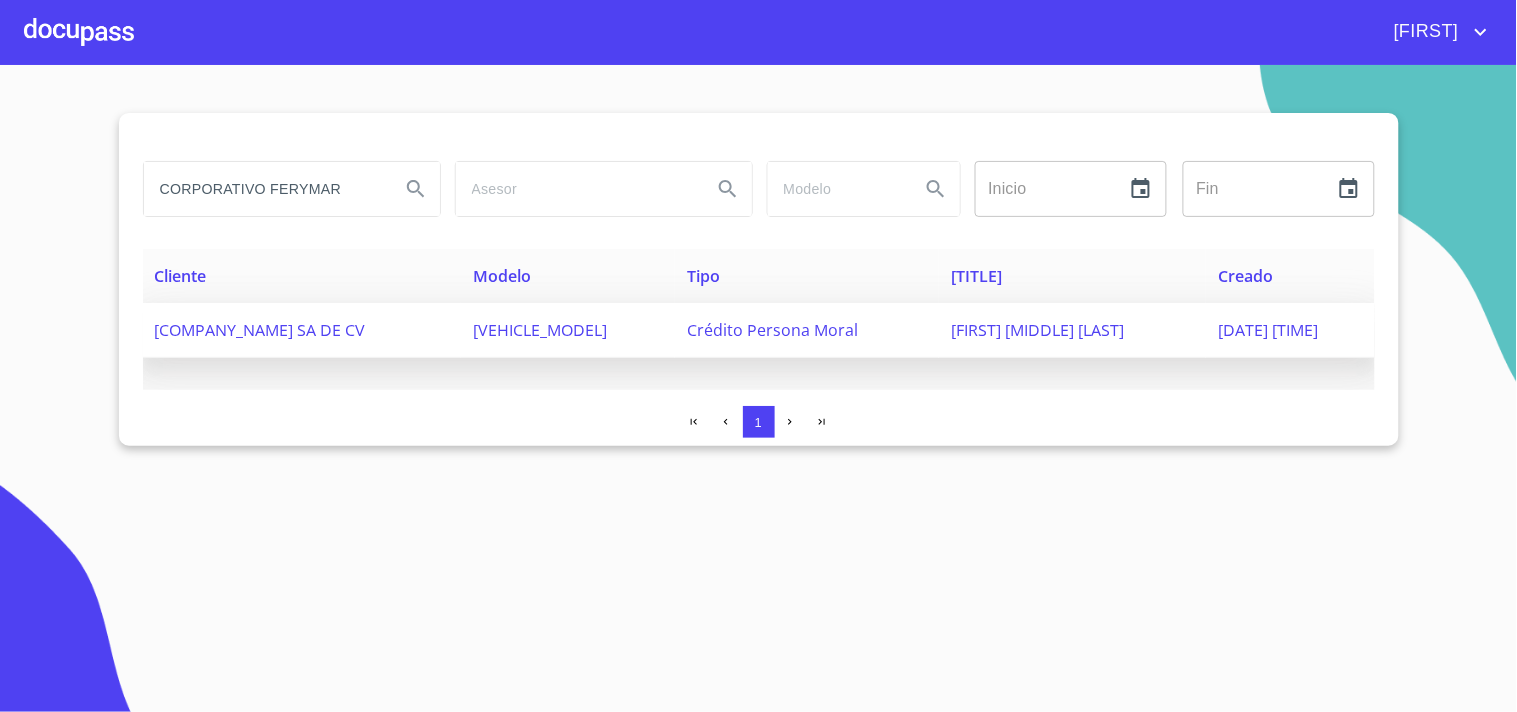 click on "[COMPANY_NAME] SA DE CV" at bounding box center [260, 330] 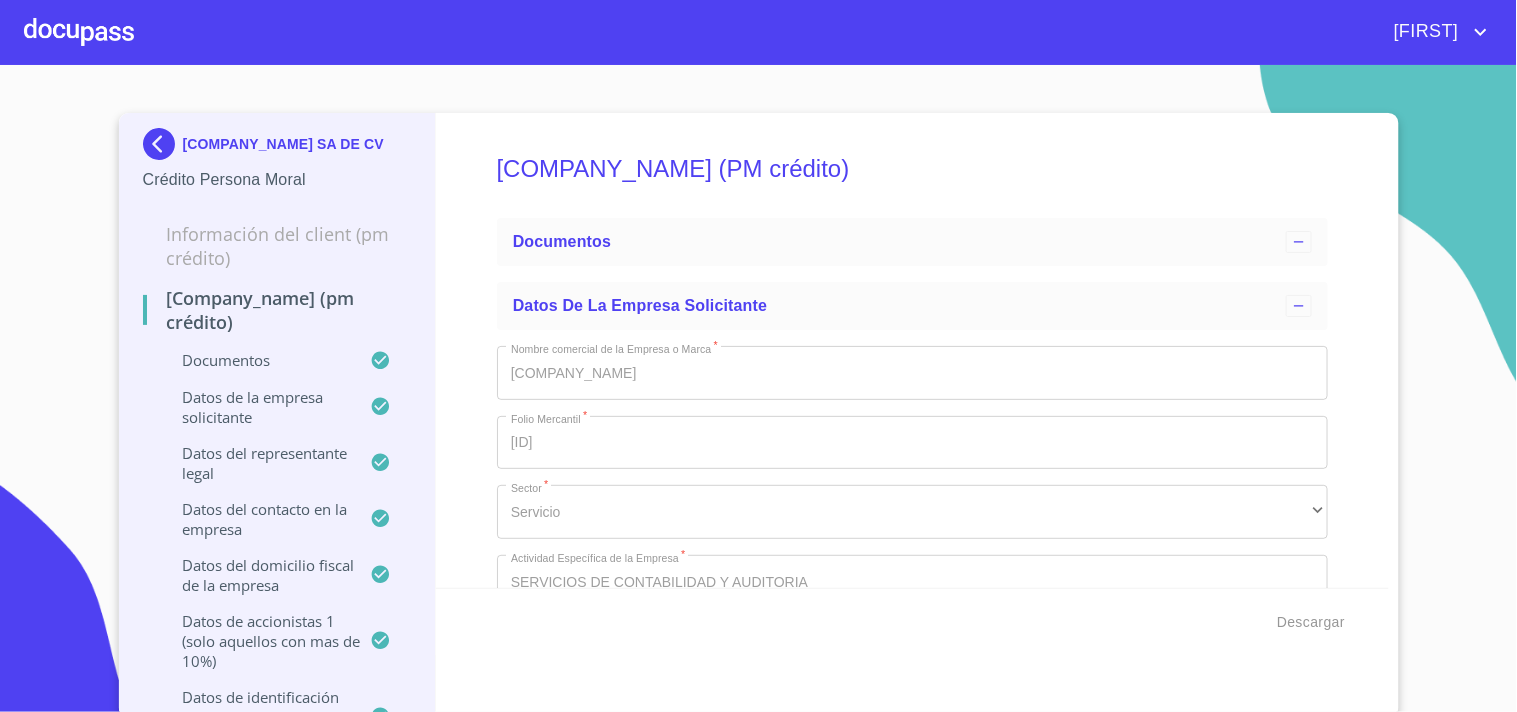 type 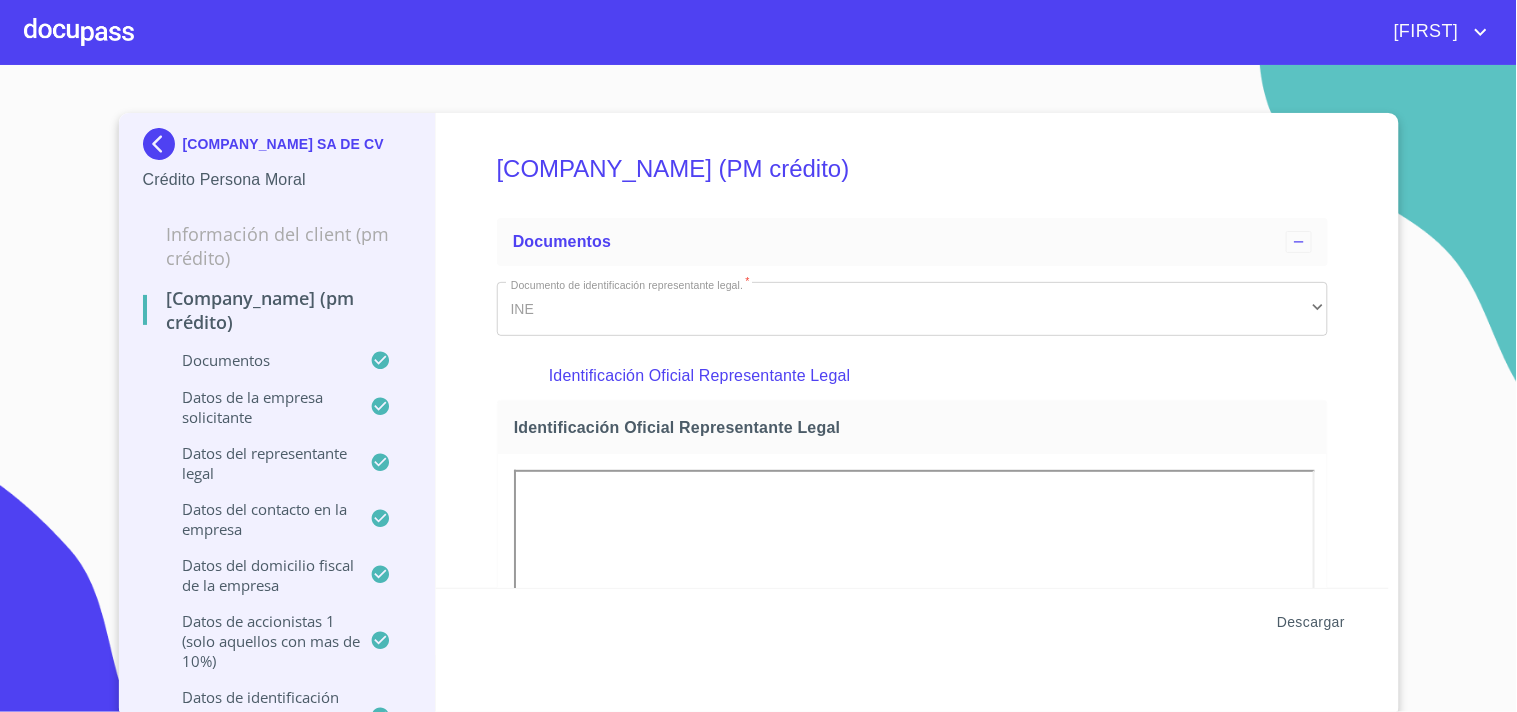 scroll, scrollTop: 0, scrollLeft: 0, axis: both 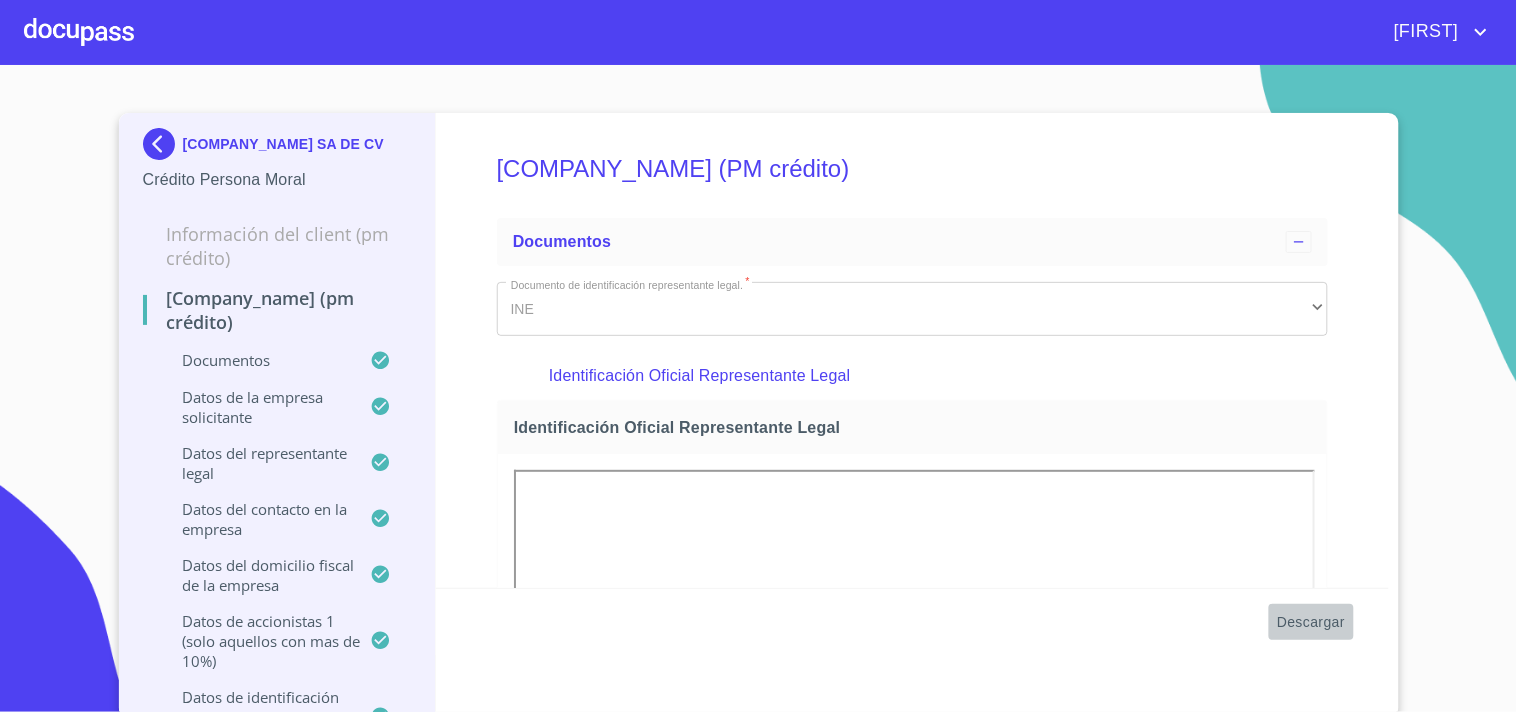 click on "Descargar" at bounding box center (1311, 622) 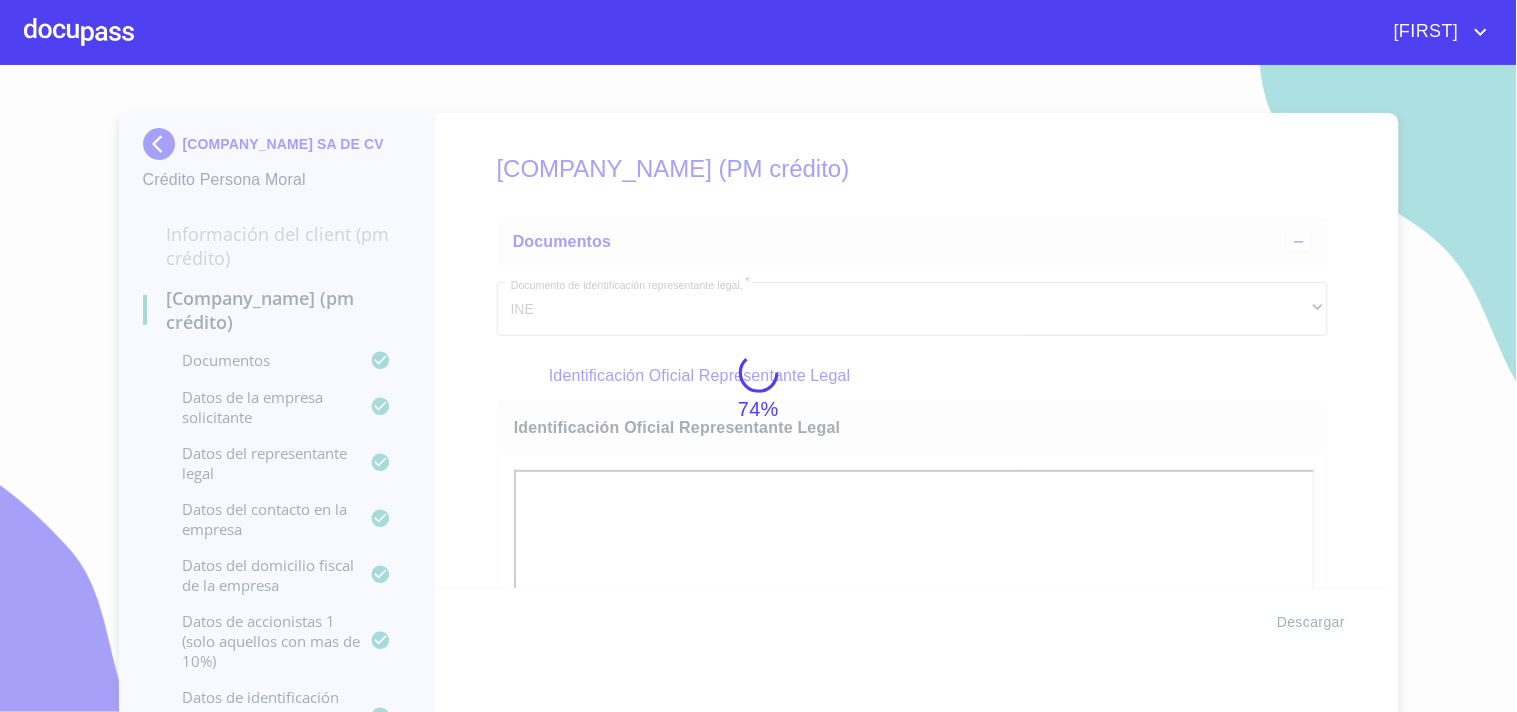 scroll, scrollTop: 0, scrollLeft: 0, axis: both 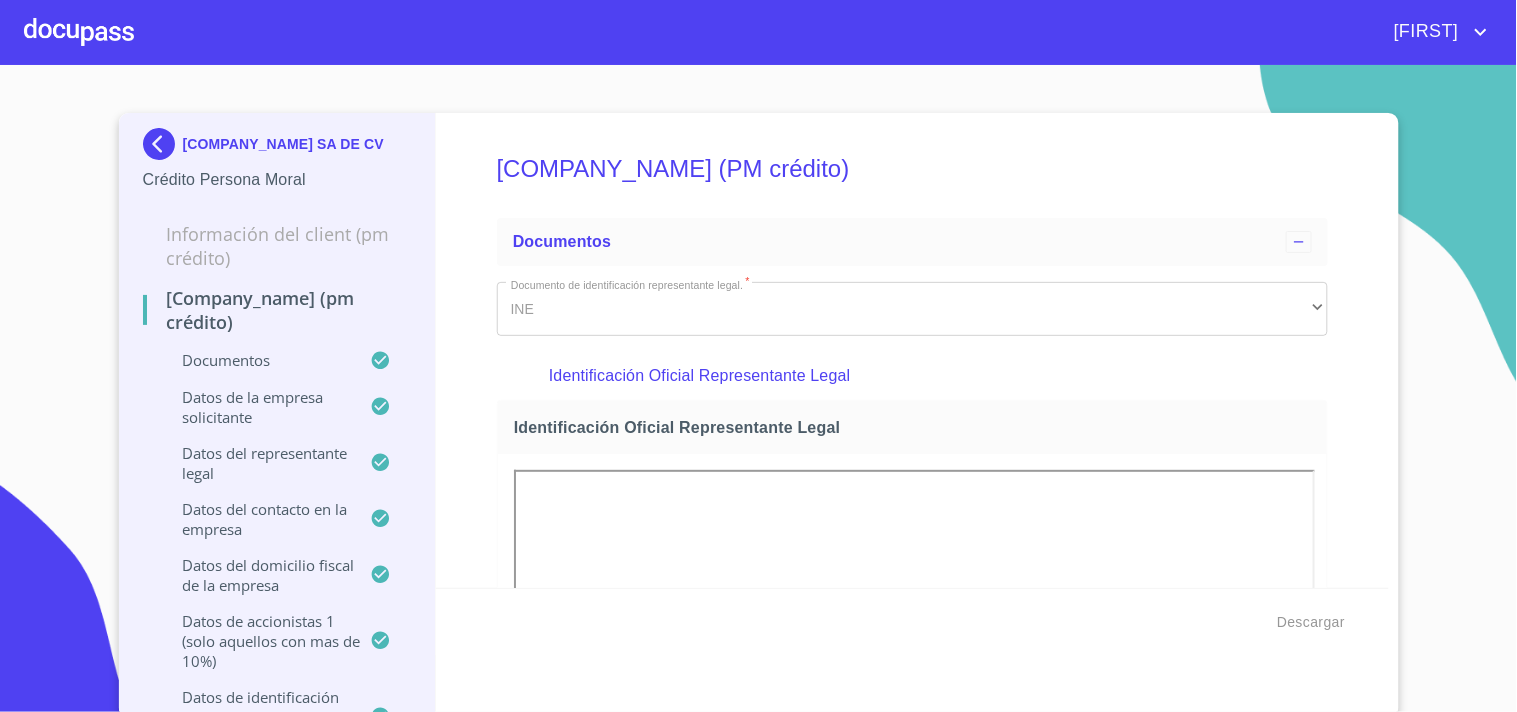 click at bounding box center (163, 144) 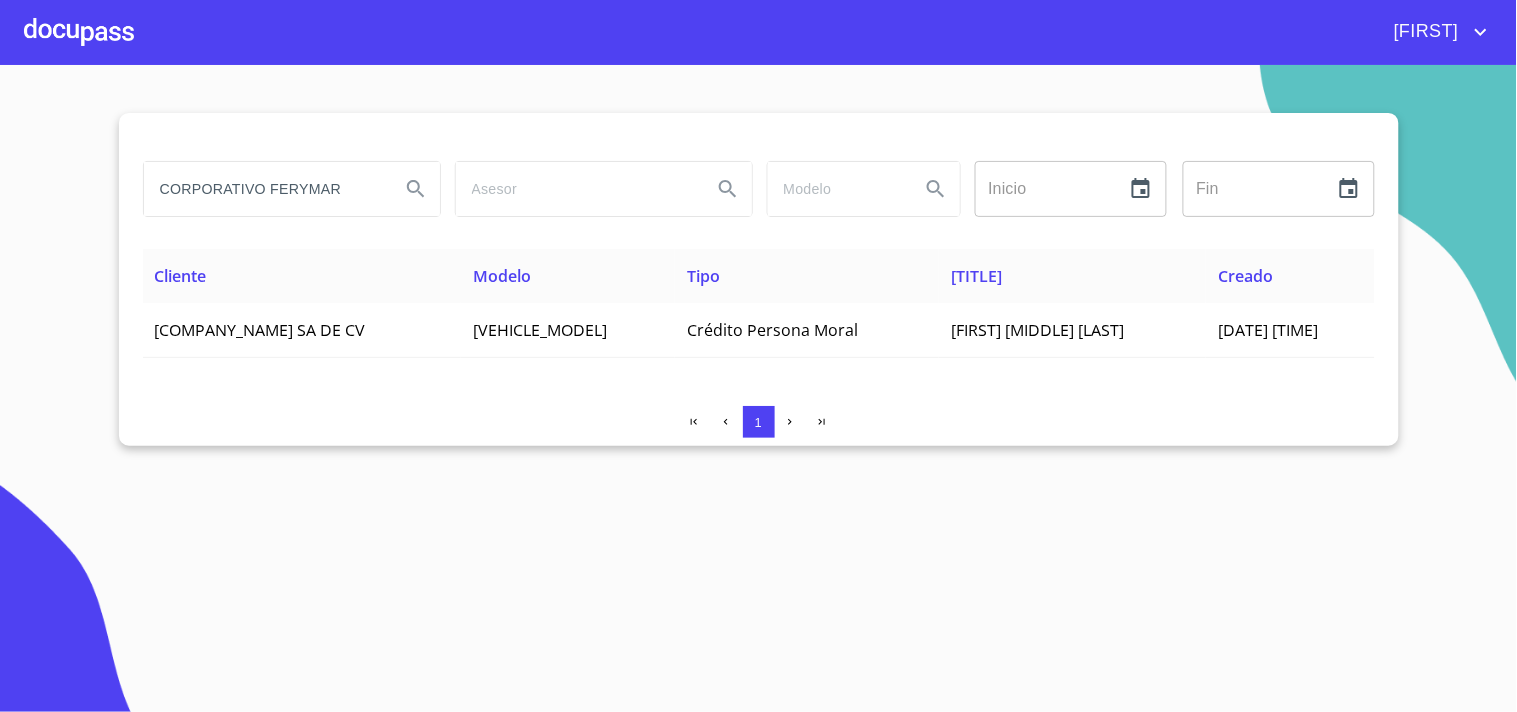 click on "CORPORATIVO FERYMAR Inicio ​ Fin ​ Cliente   Modelo   Tipo   Asesor   Creado   CORPORATIVO FERYMAR DE OCCIDENTE SA DE CV VERSA SR CVT 25 SIN ACC Crédito Persona Moral [FIRST] [MIDDLE] [LAST] [DATE] [TIME] 1" at bounding box center [758, 388] 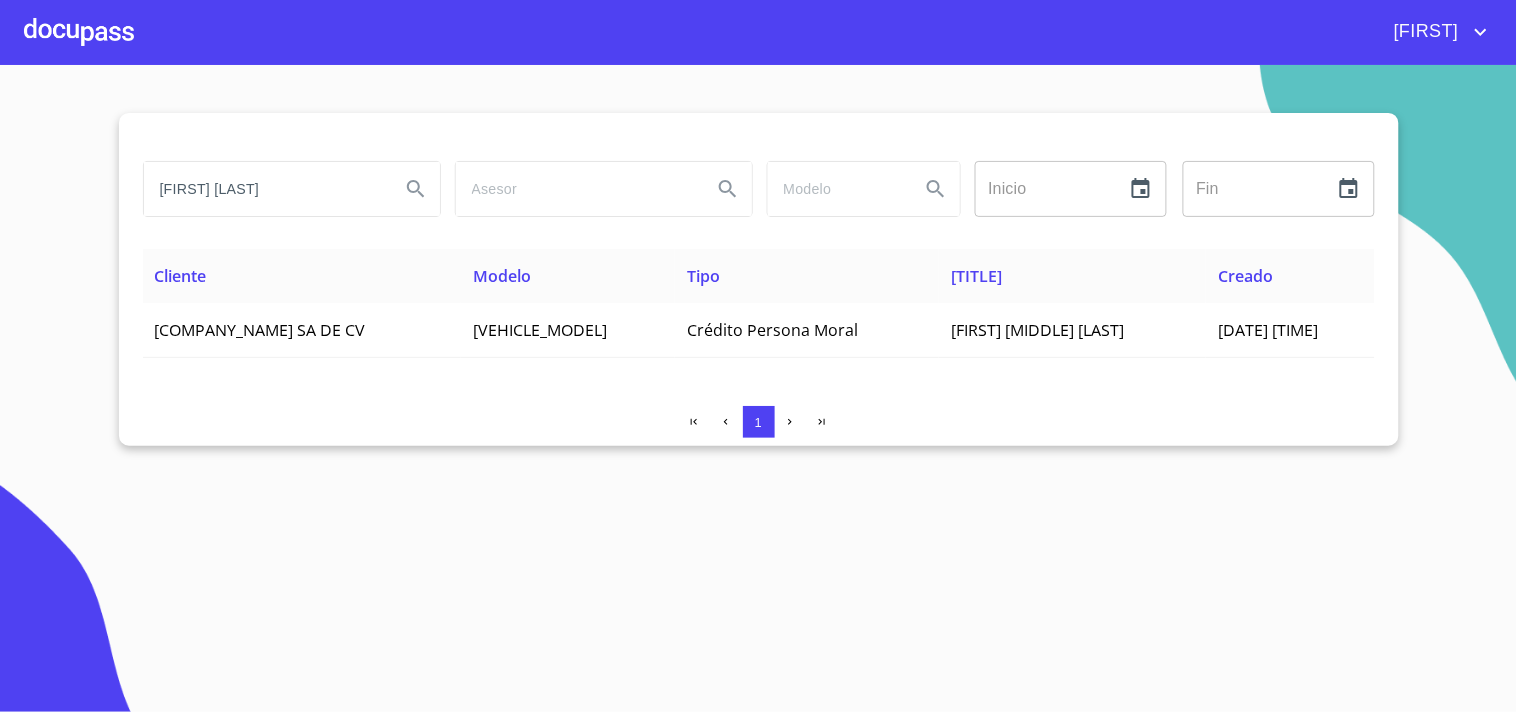 type on "[FIRST] [LAST]" 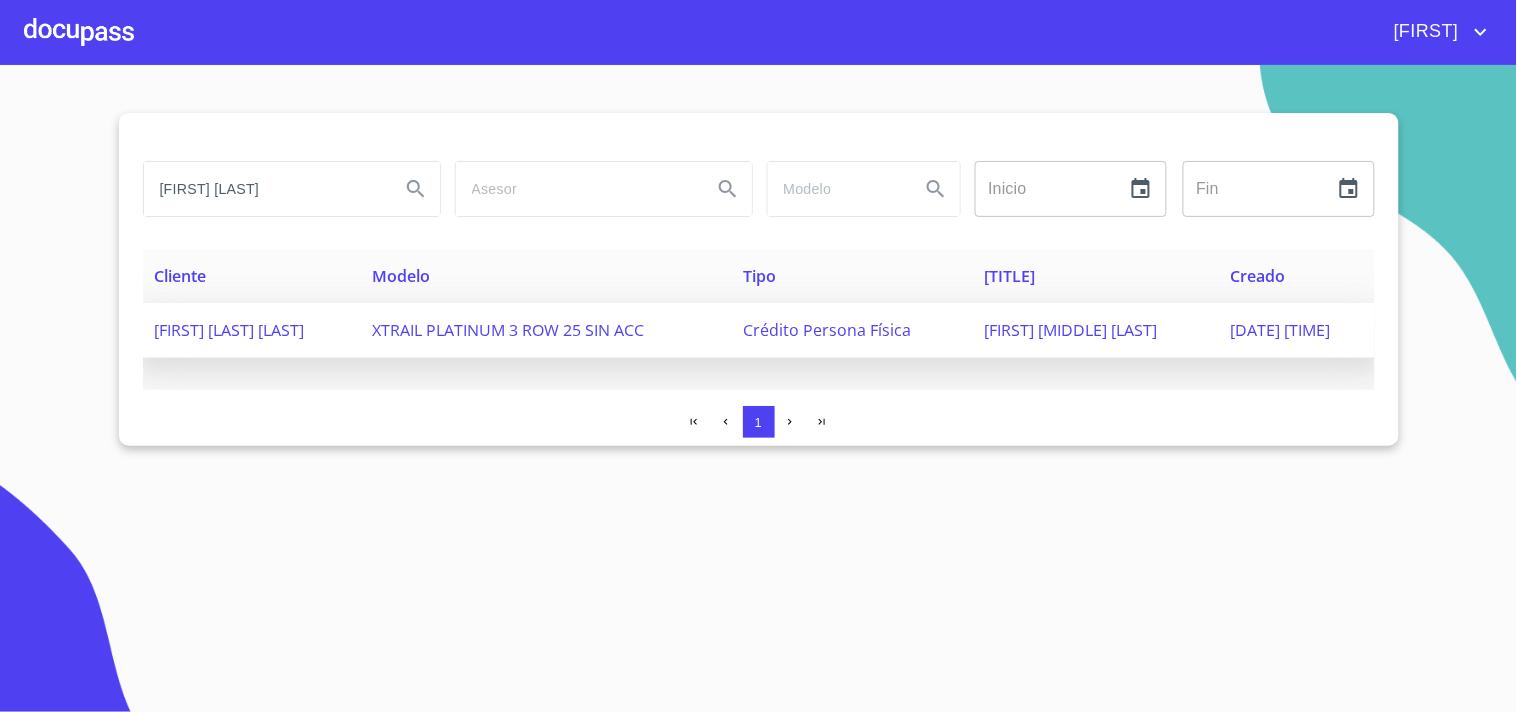 click on "[FIRST] [LAST] [LAST]" at bounding box center [230, 330] 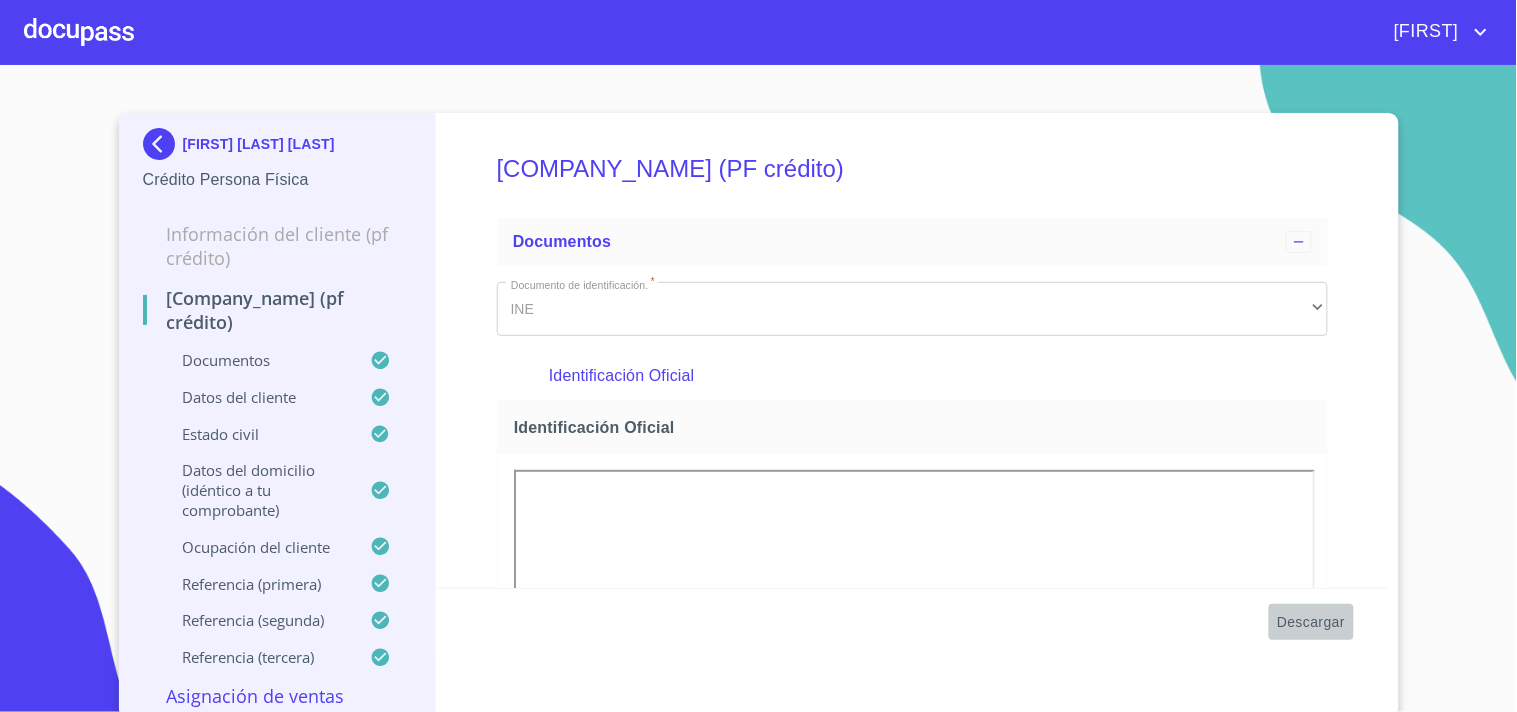 click on "Descargar" at bounding box center (1311, 622) 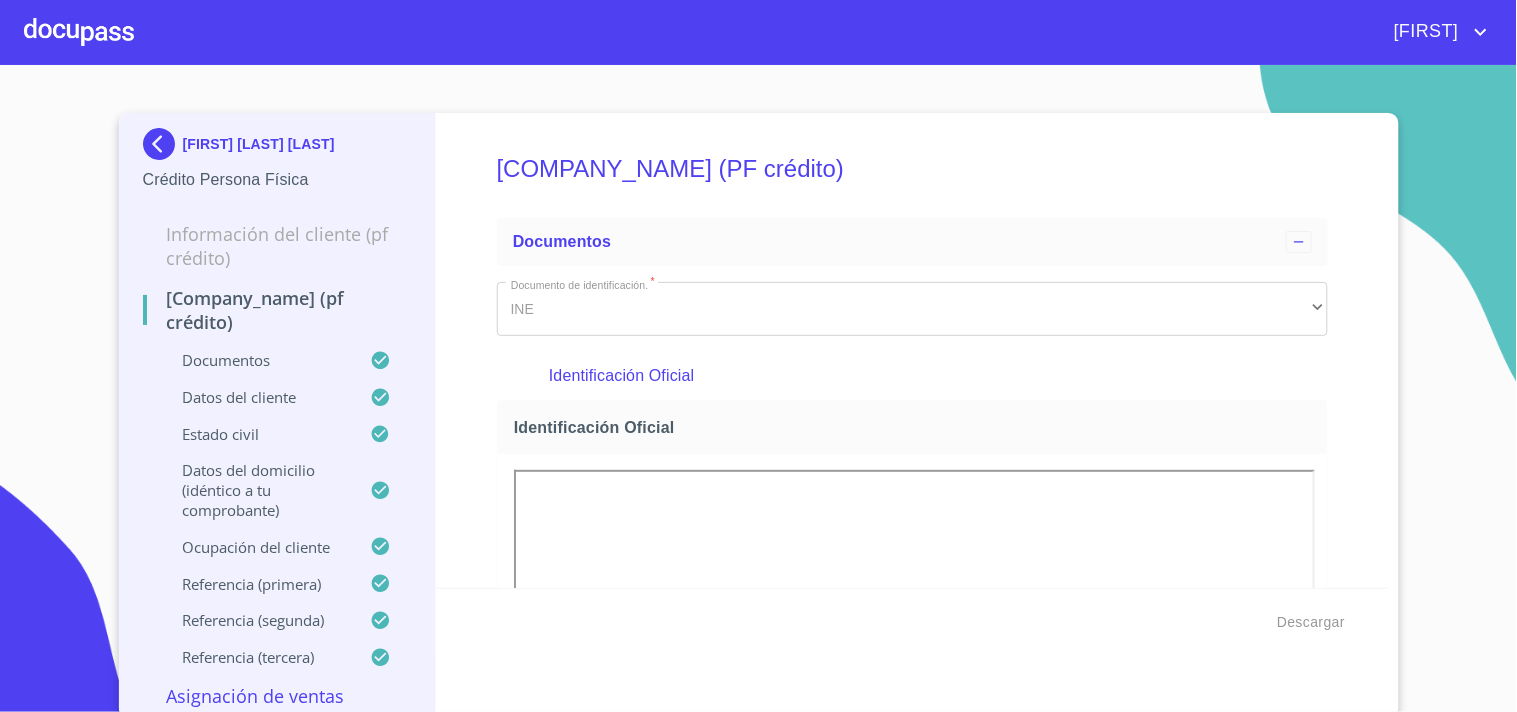 click at bounding box center [163, 144] 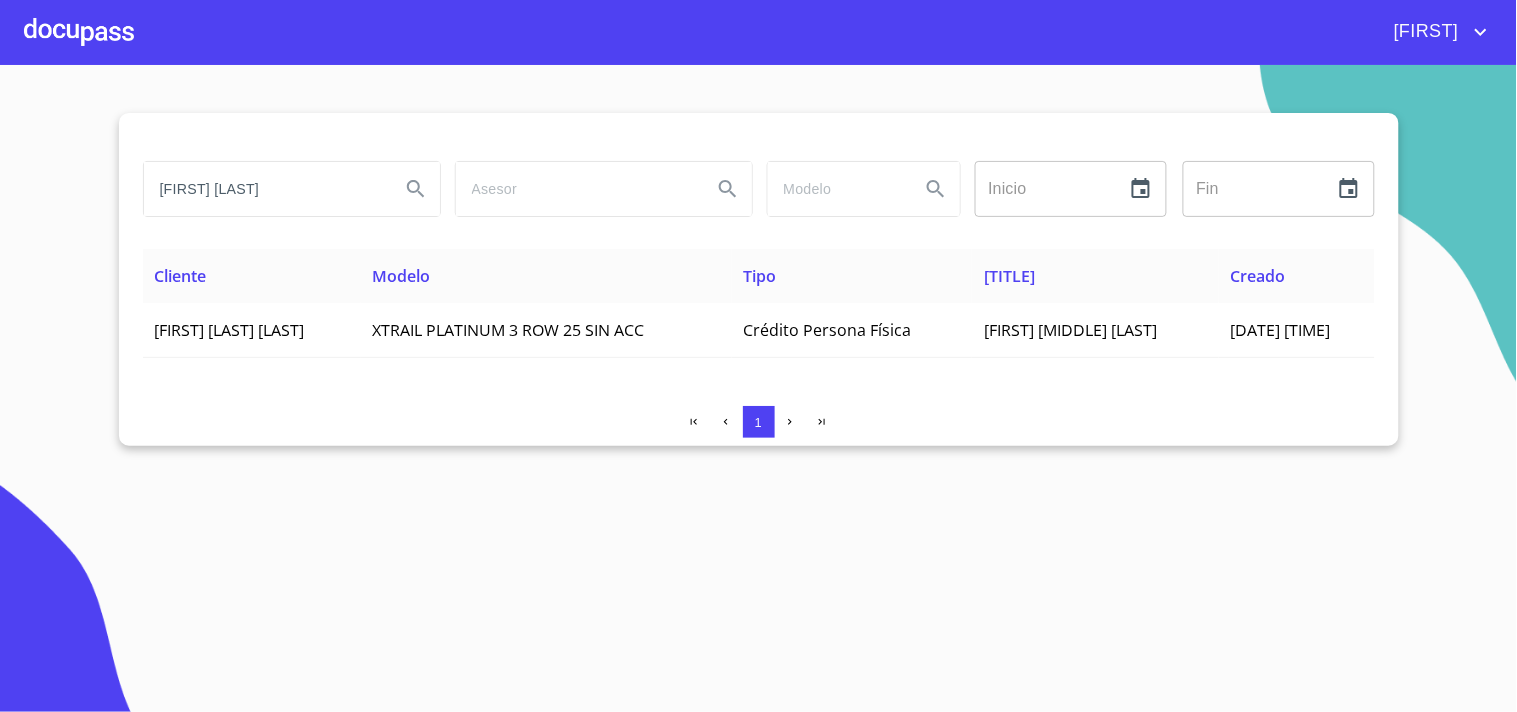 click on "[FIRST] [LAST]" at bounding box center [264, 189] 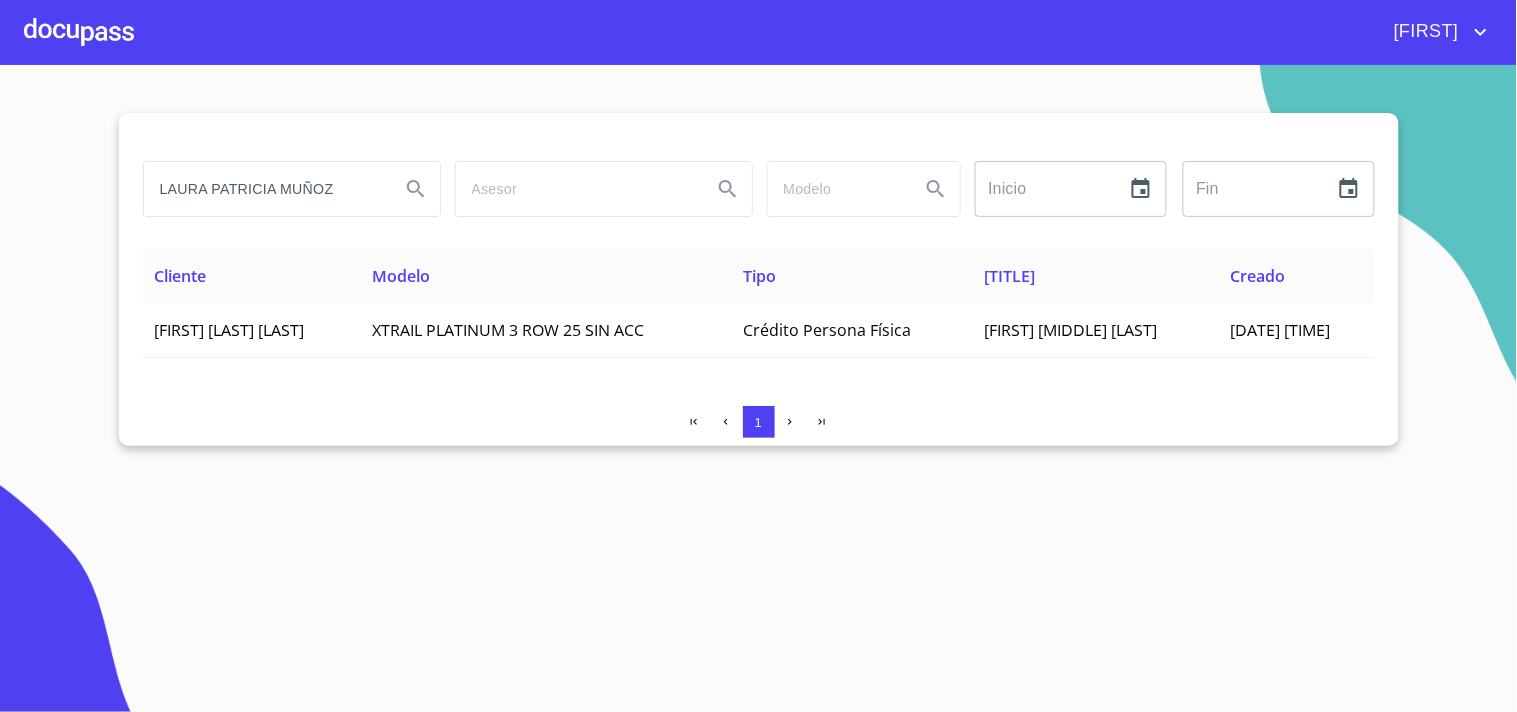 type on "LAURA PATRICIA MUÑOZ" 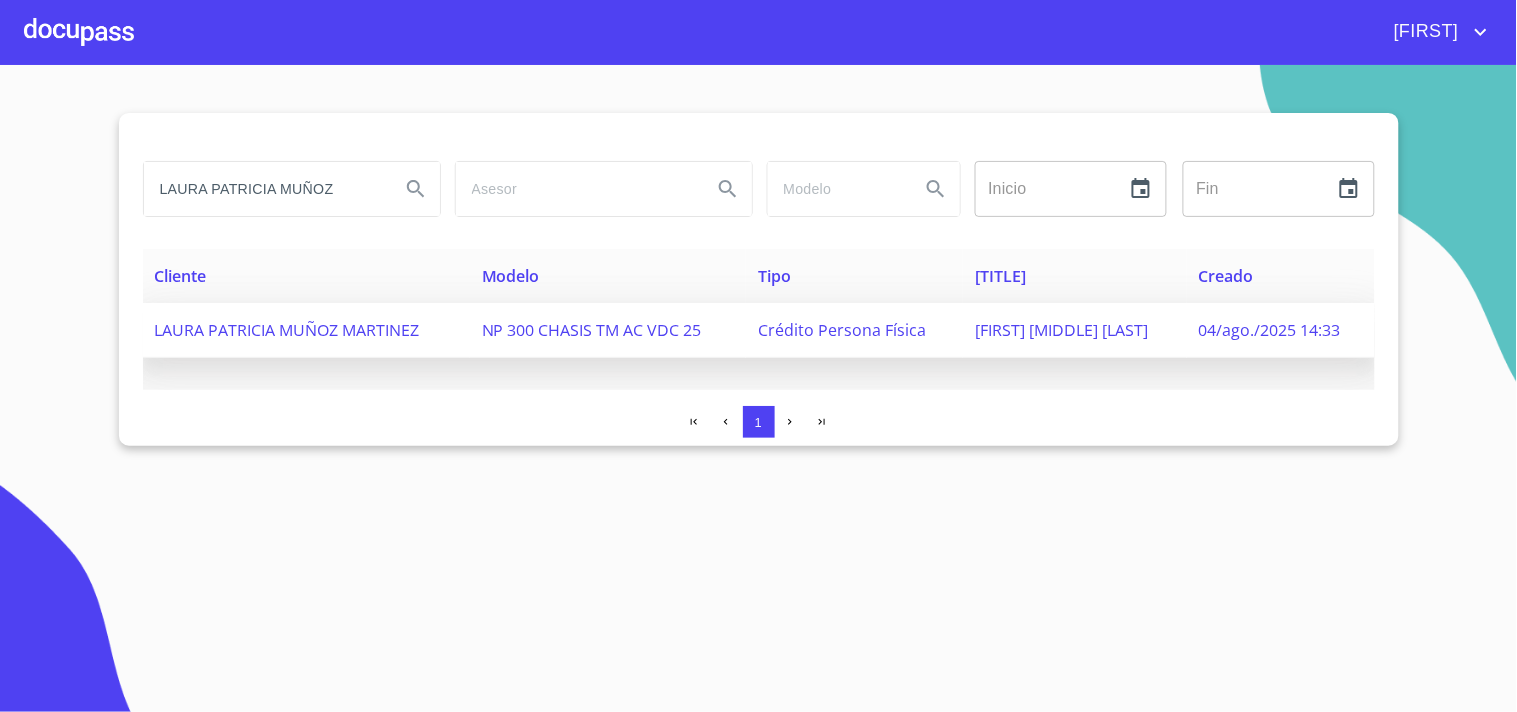 click on "LAURA PATRICIA MUÑOZ MARTINEZ" at bounding box center [306, 330] 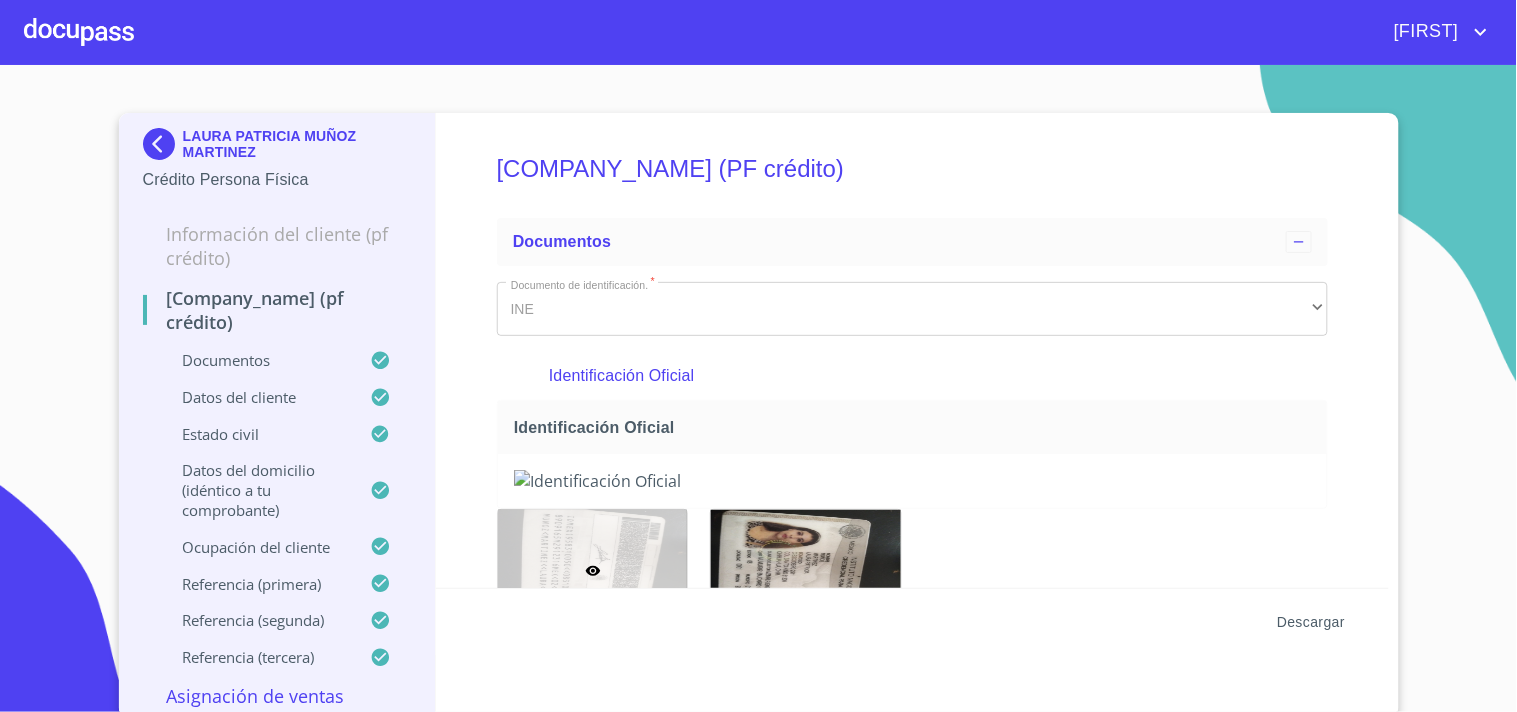 click on "Descargar" at bounding box center [1311, 622] 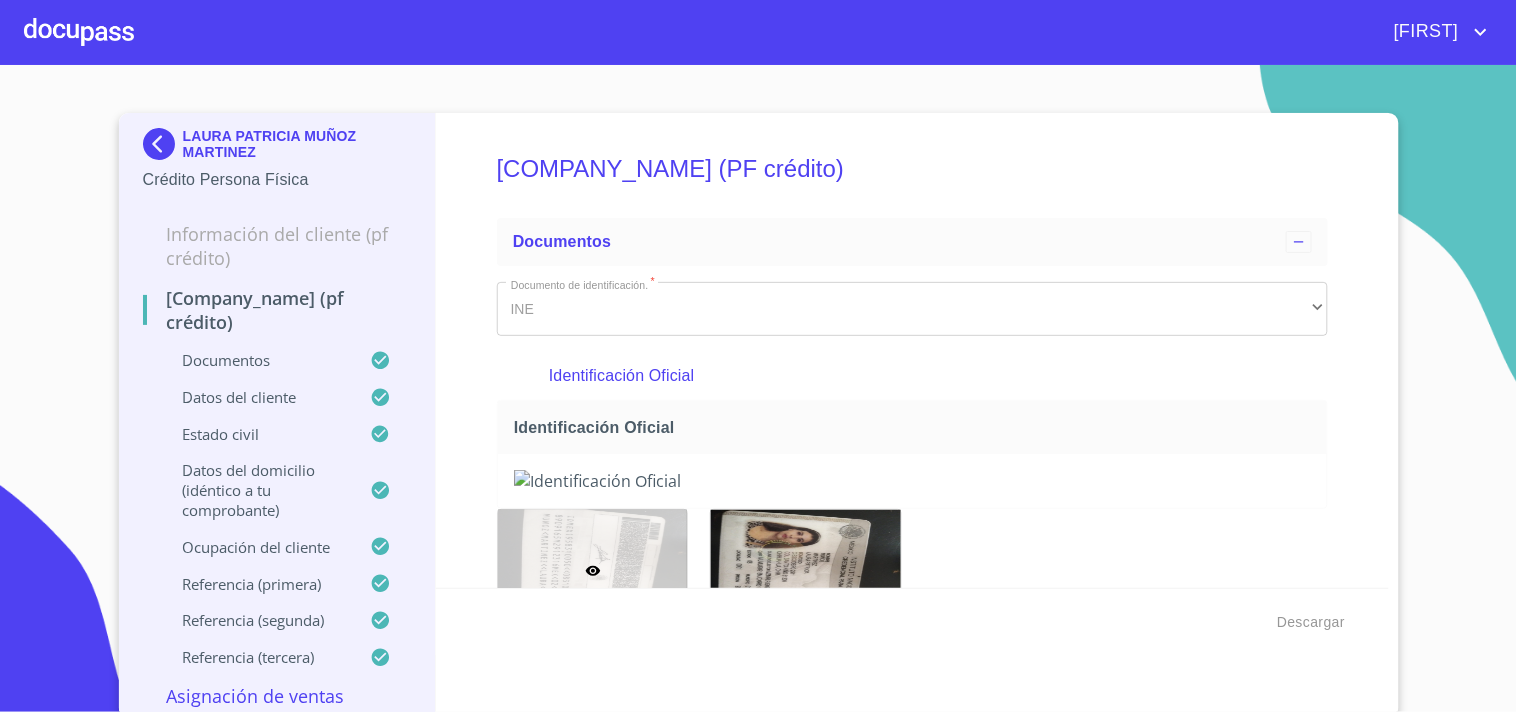 type 